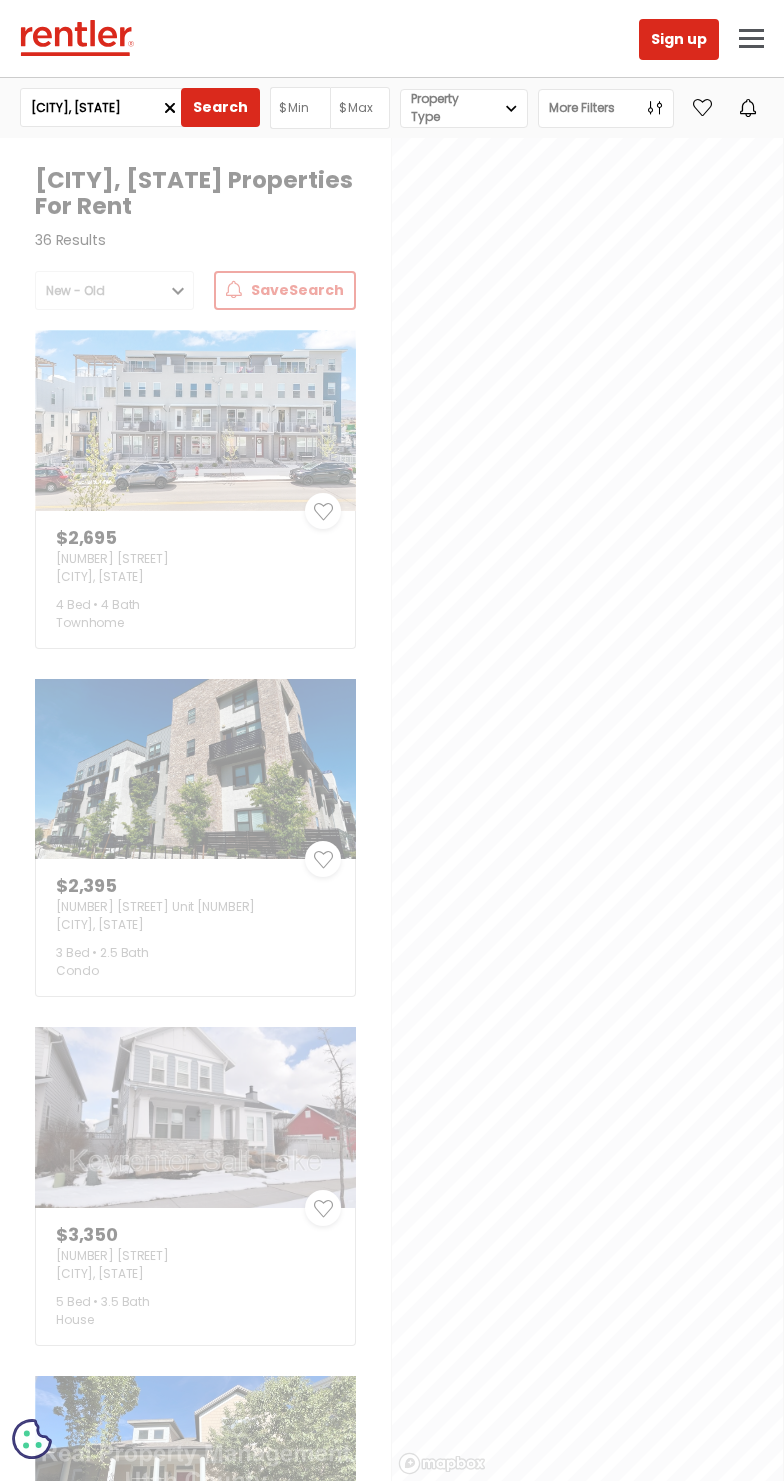 scroll, scrollTop: 0, scrollLeft: 0, axis: both 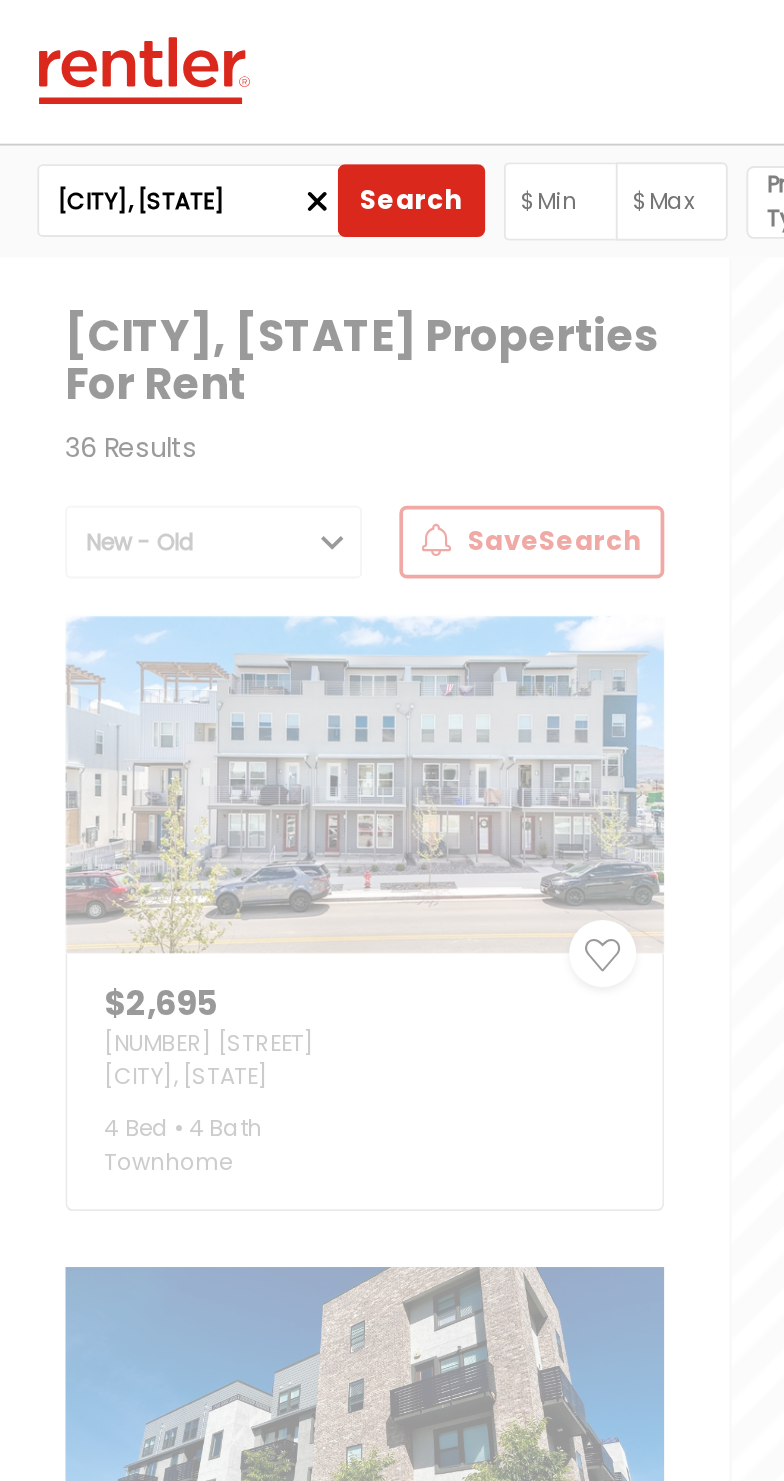 click on "[CITY], [STATE]" at bounding box center (140, 107) 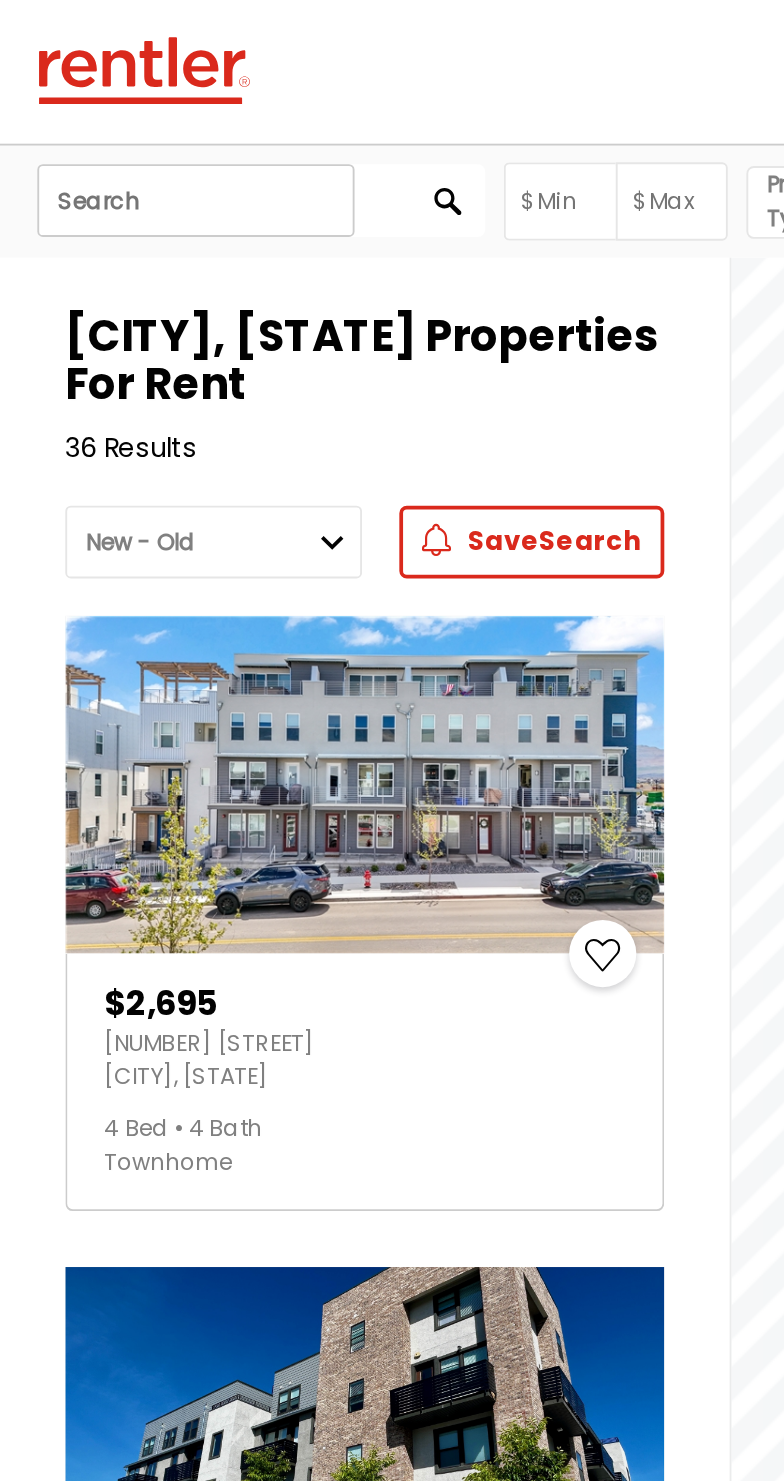 click at bounding box center (105, 107) 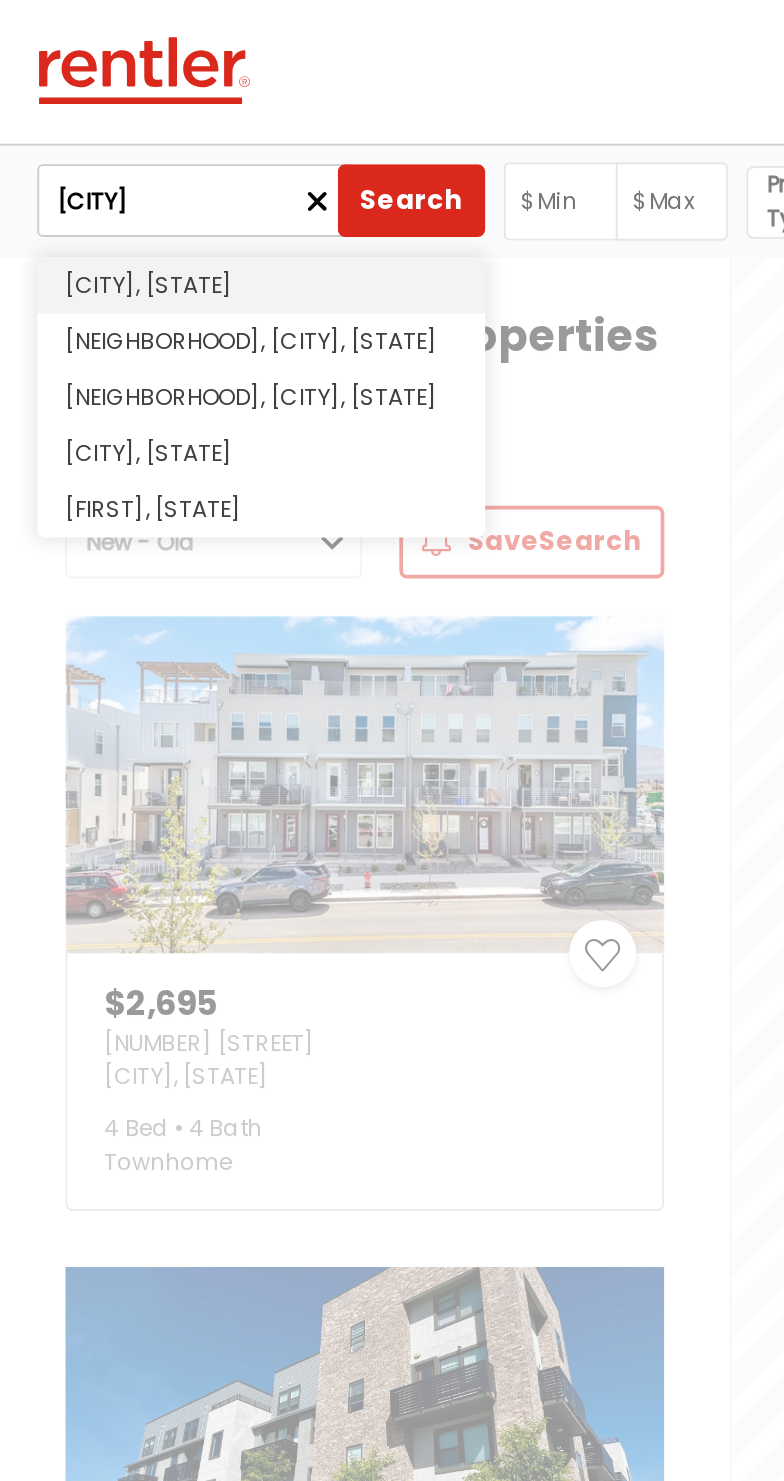 type on "[CITY]" 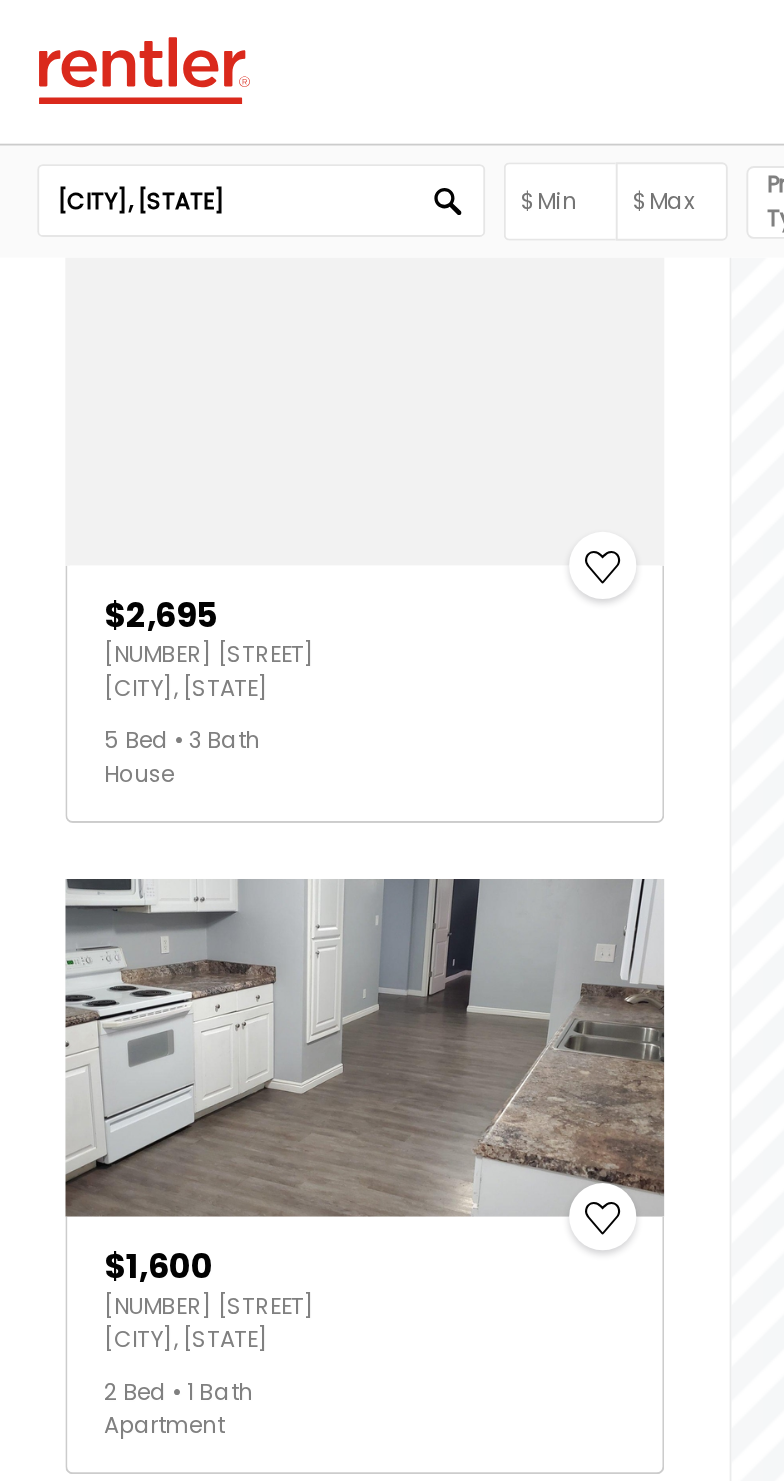 scroll, scrollTop: 6826, scrollLeft: 0, axis: vertical 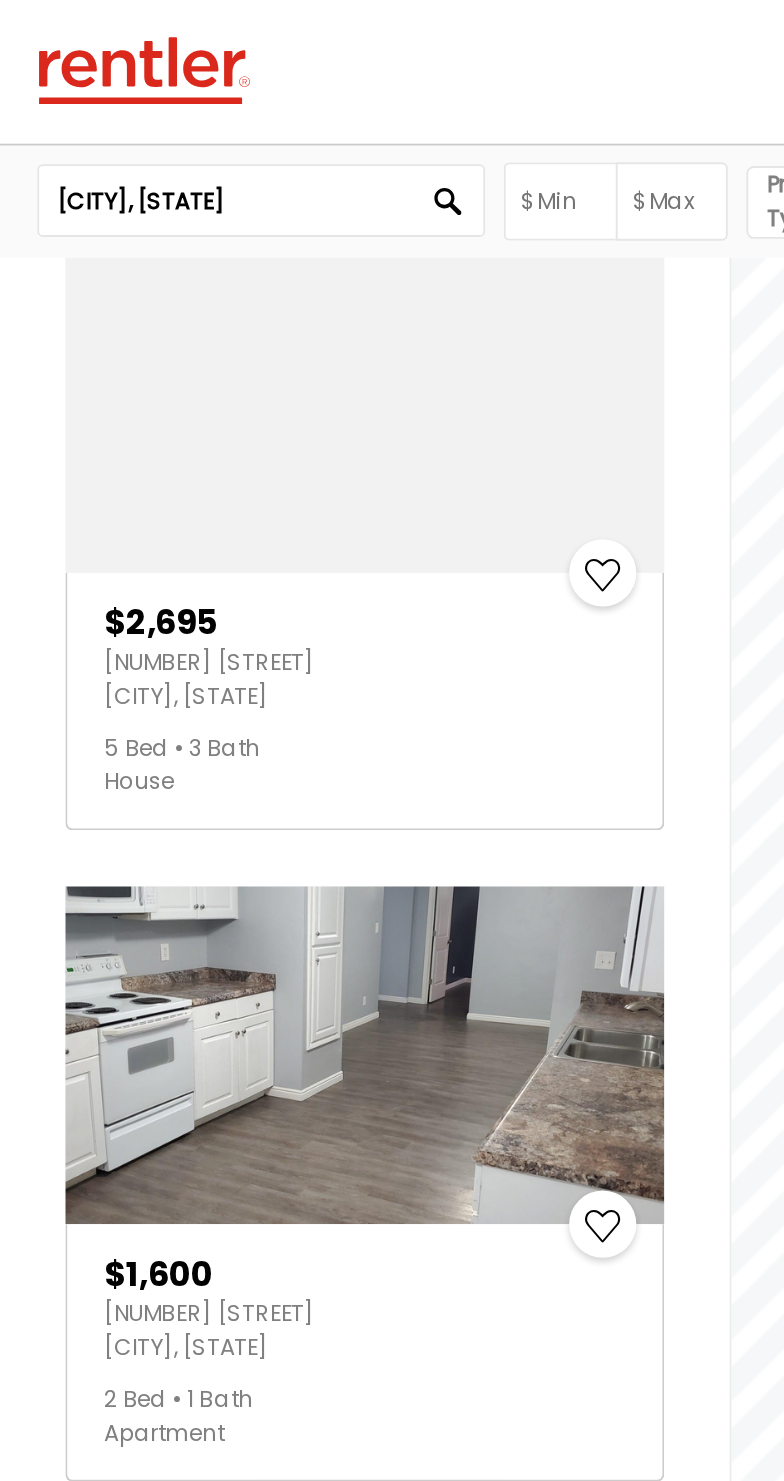 click on "[NUMBER] [STREET] [CITY], [STATE]" at bounding box center (195, 364) 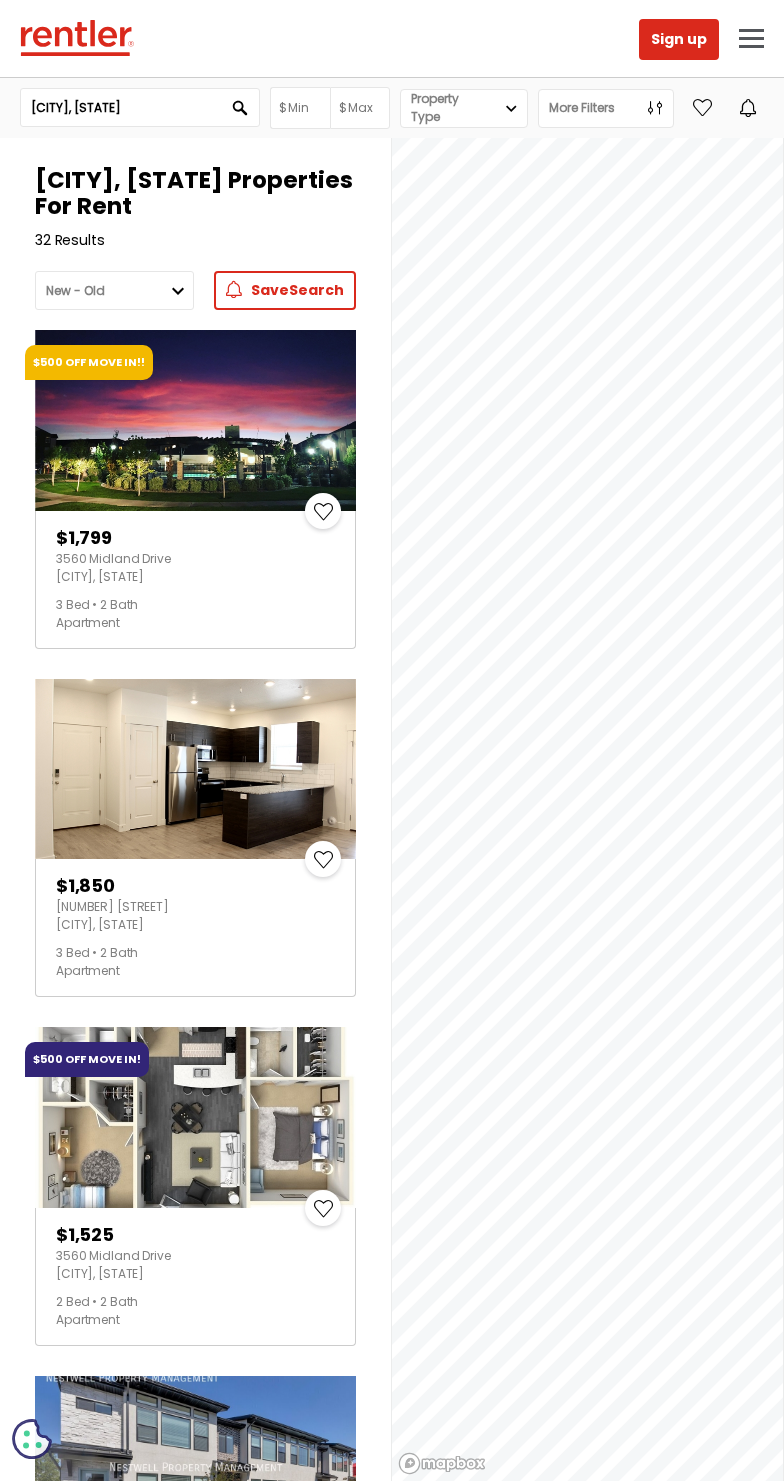 scroll, scrollTop: 0, scrollLeft: 0, axis: both 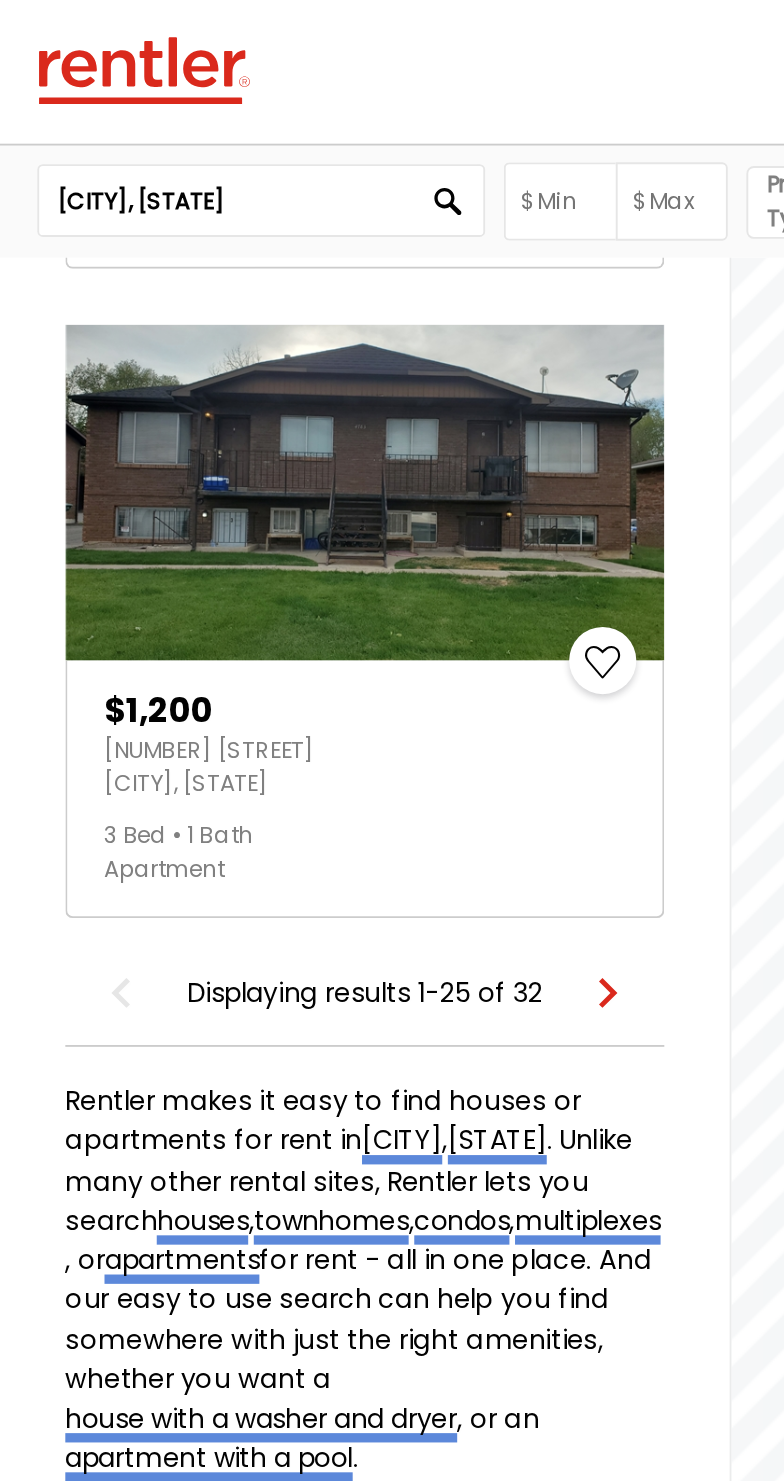 click at bounding box center [326, 532] 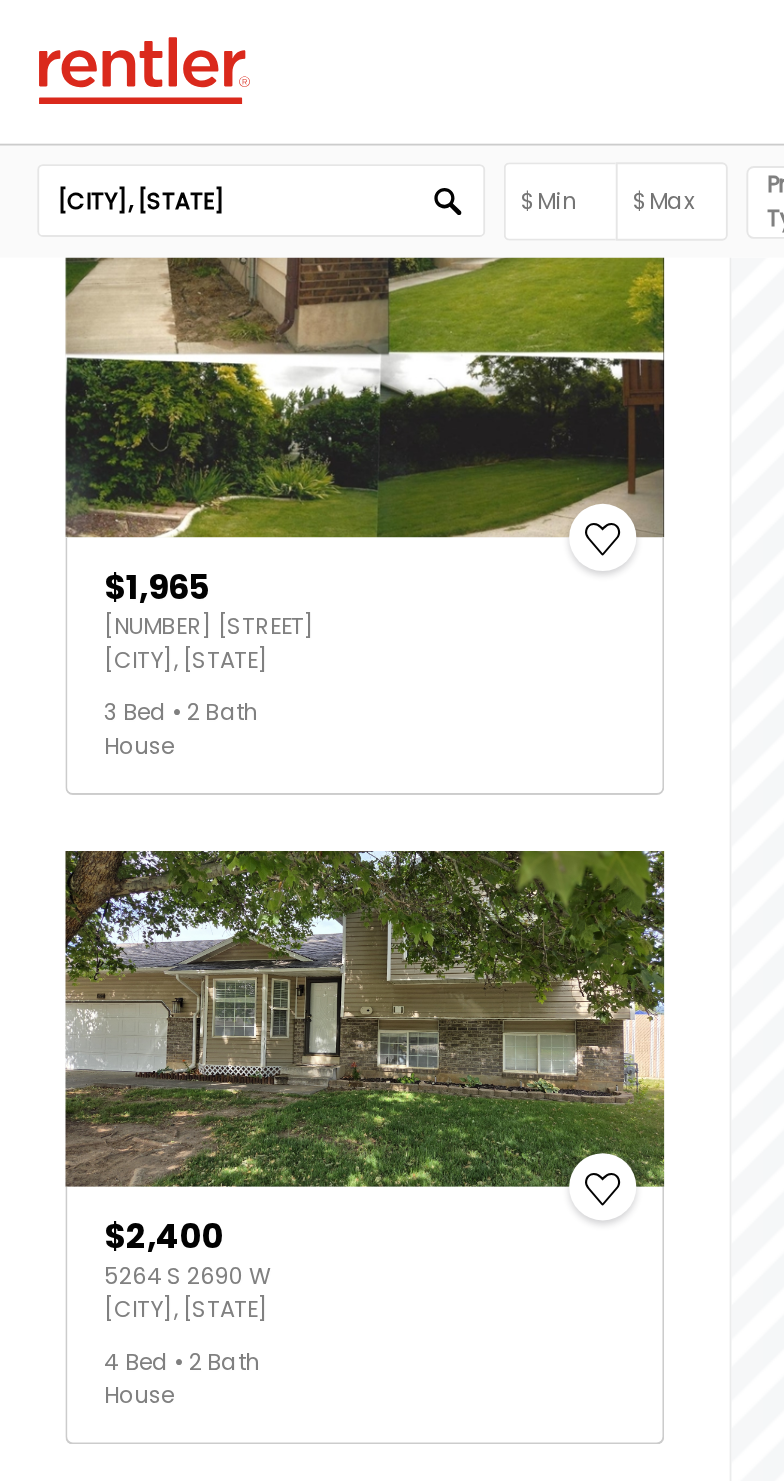 scroll, scrollTop: 242, scrollLeft: 0, axis: vertical 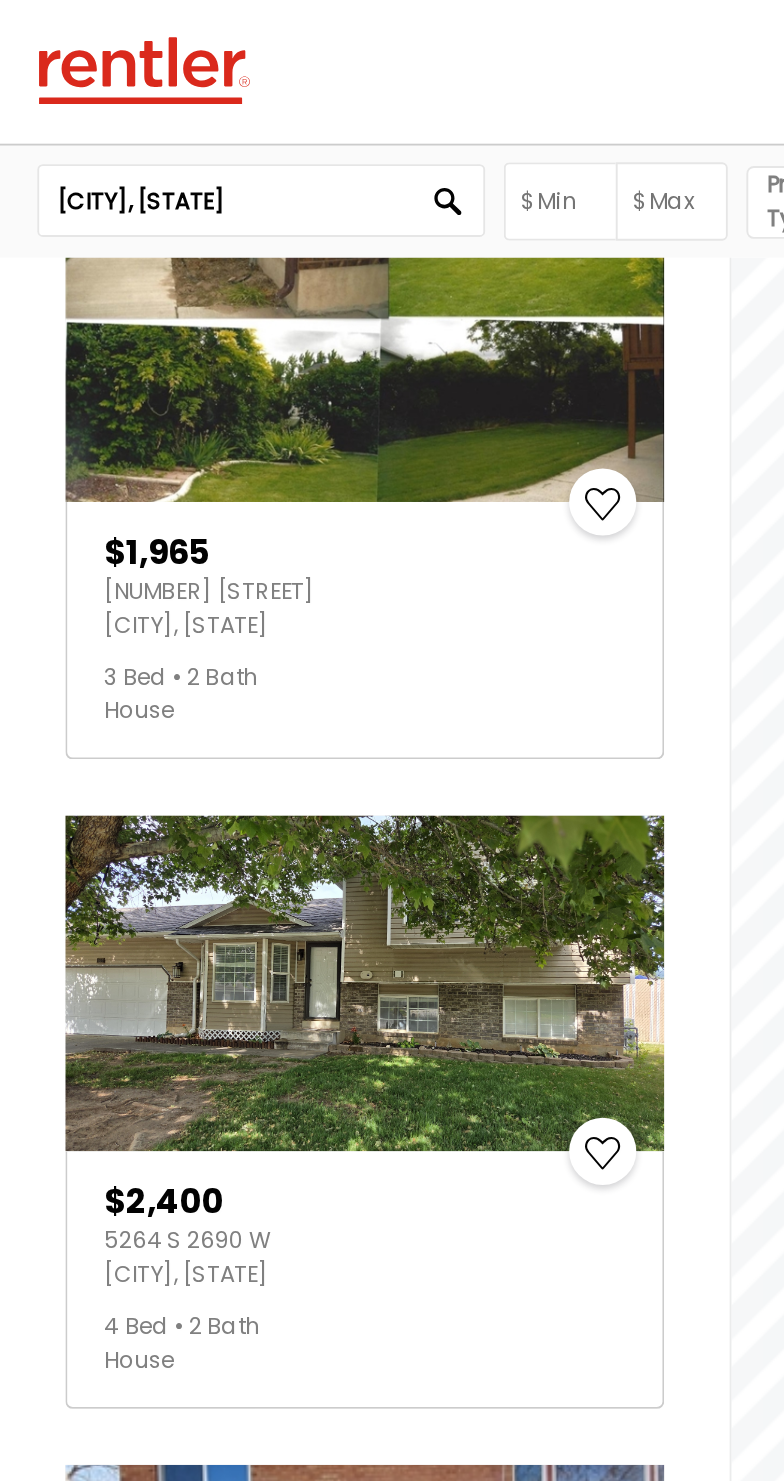 click on "5264 S 2690 W Roy, UT" at bounding box center [195, 674] 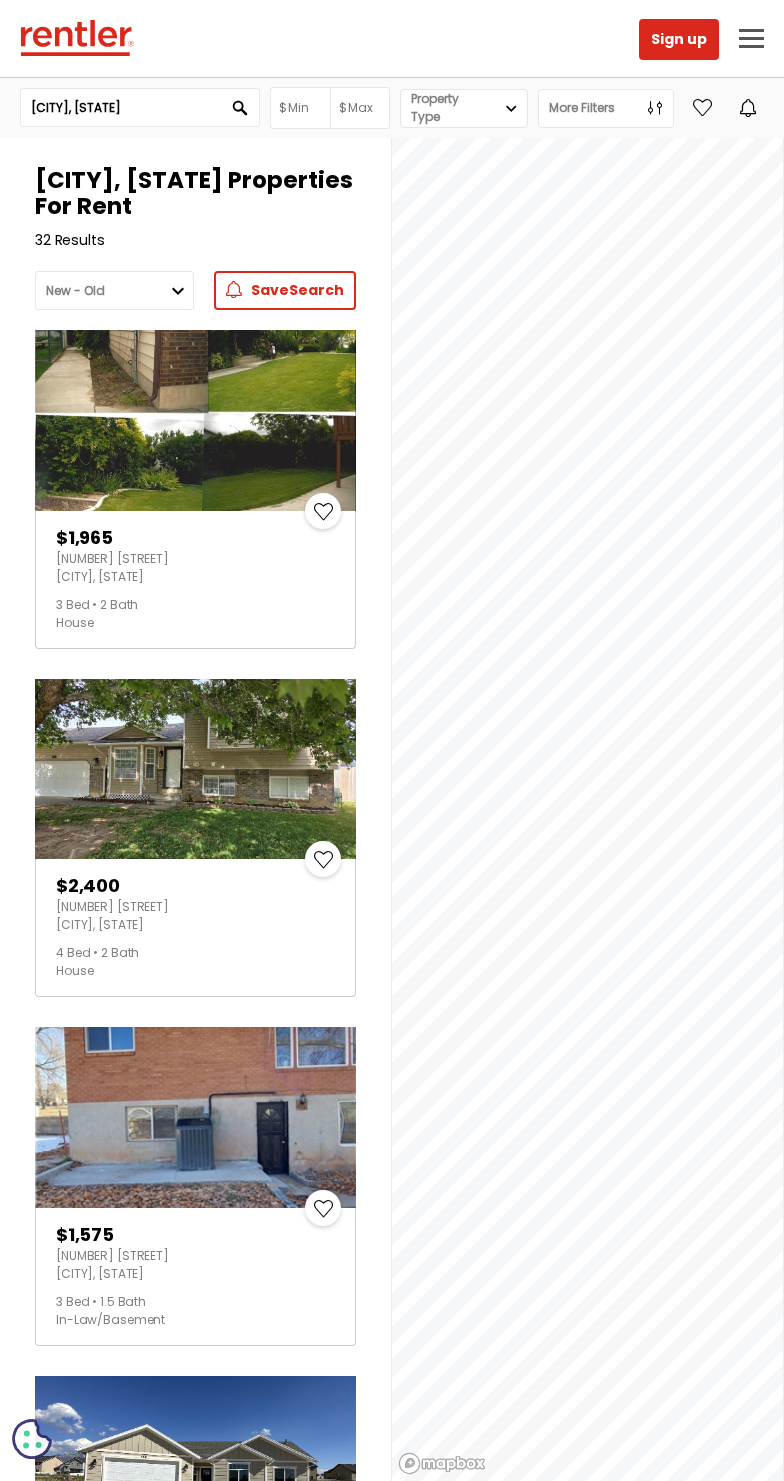 scroll, scrollTop: 0, scrollLeft: 0, axis: both 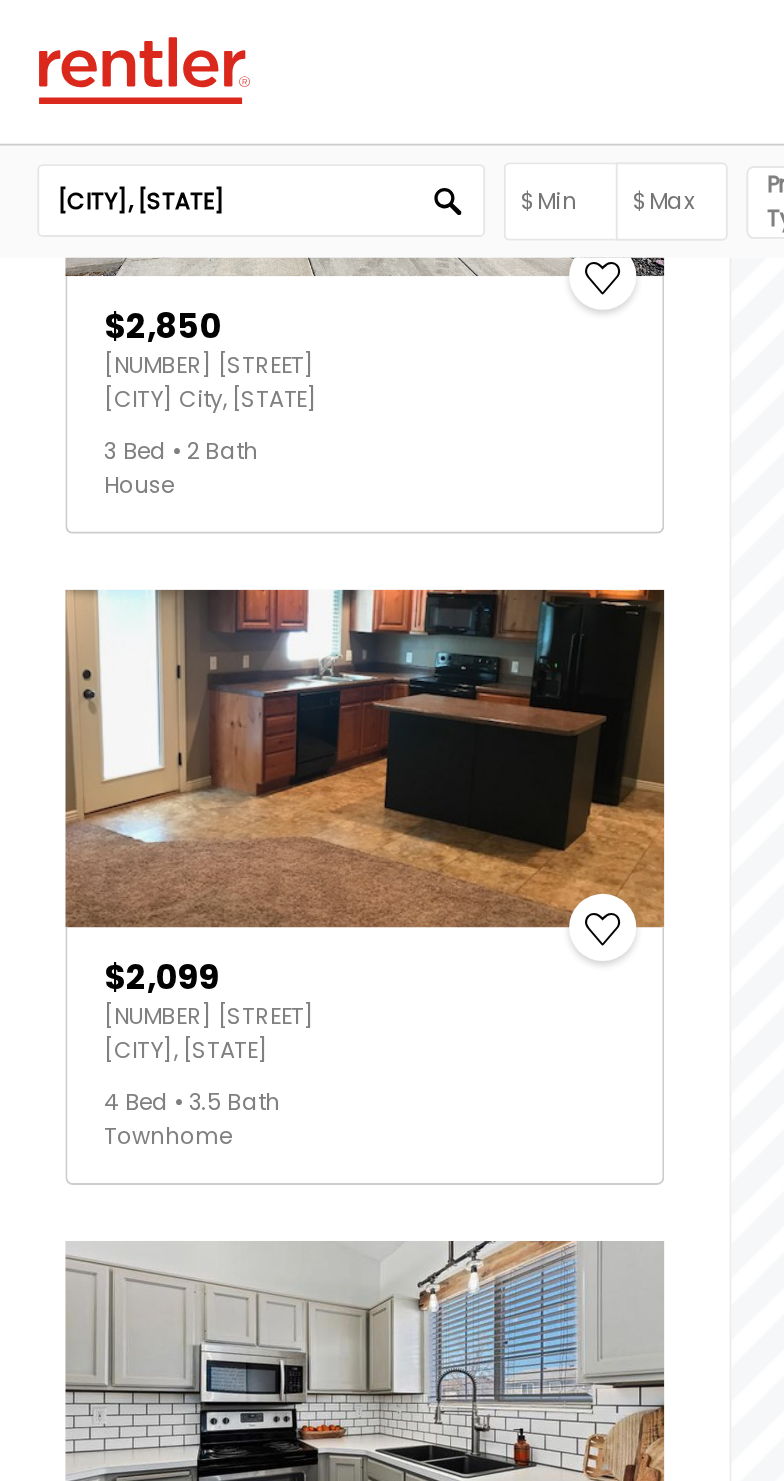 click on "4 Bed • 3.5 Bath
Townhome" at bounding box center [195, 600] 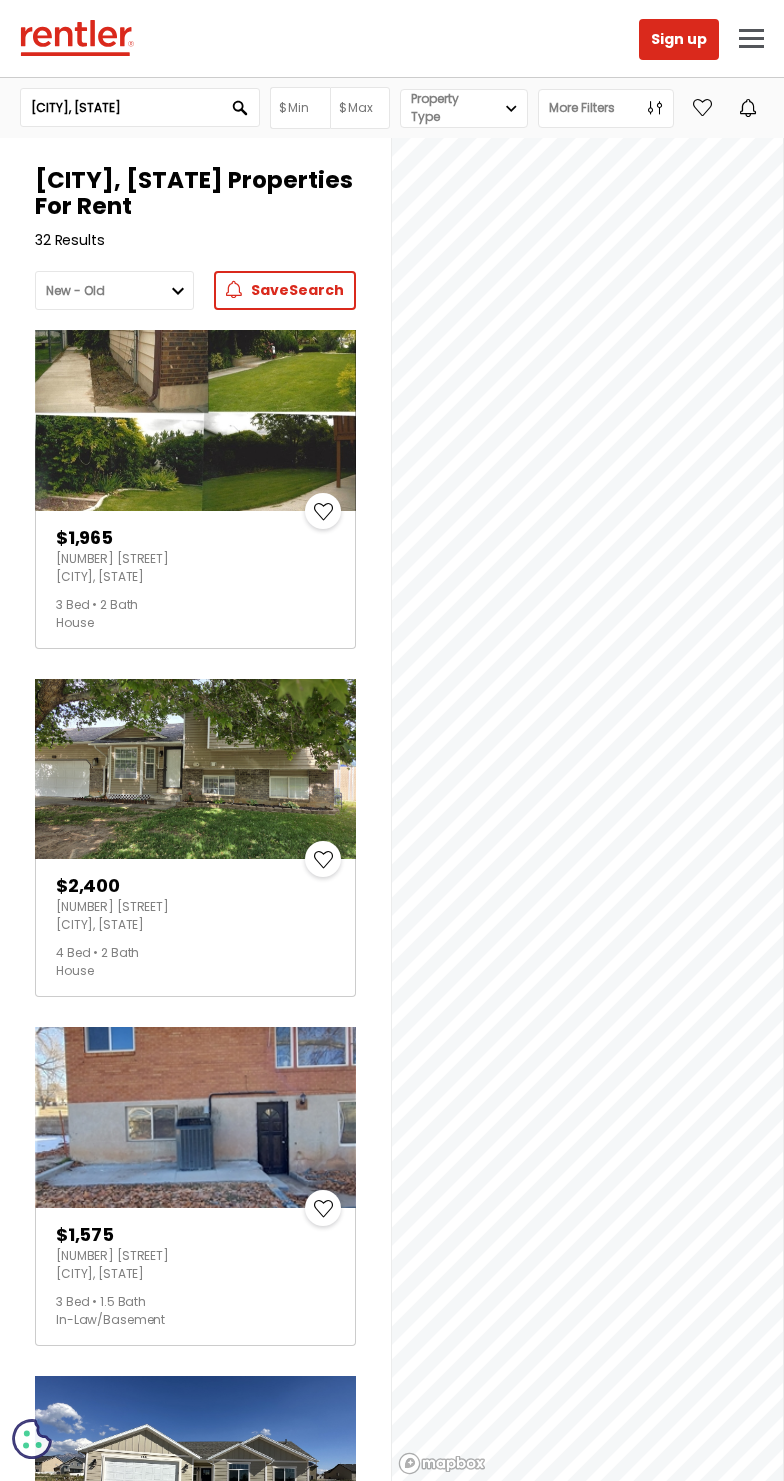 scroll, scrollTop: 0, scrollLeft: 0, axis: both 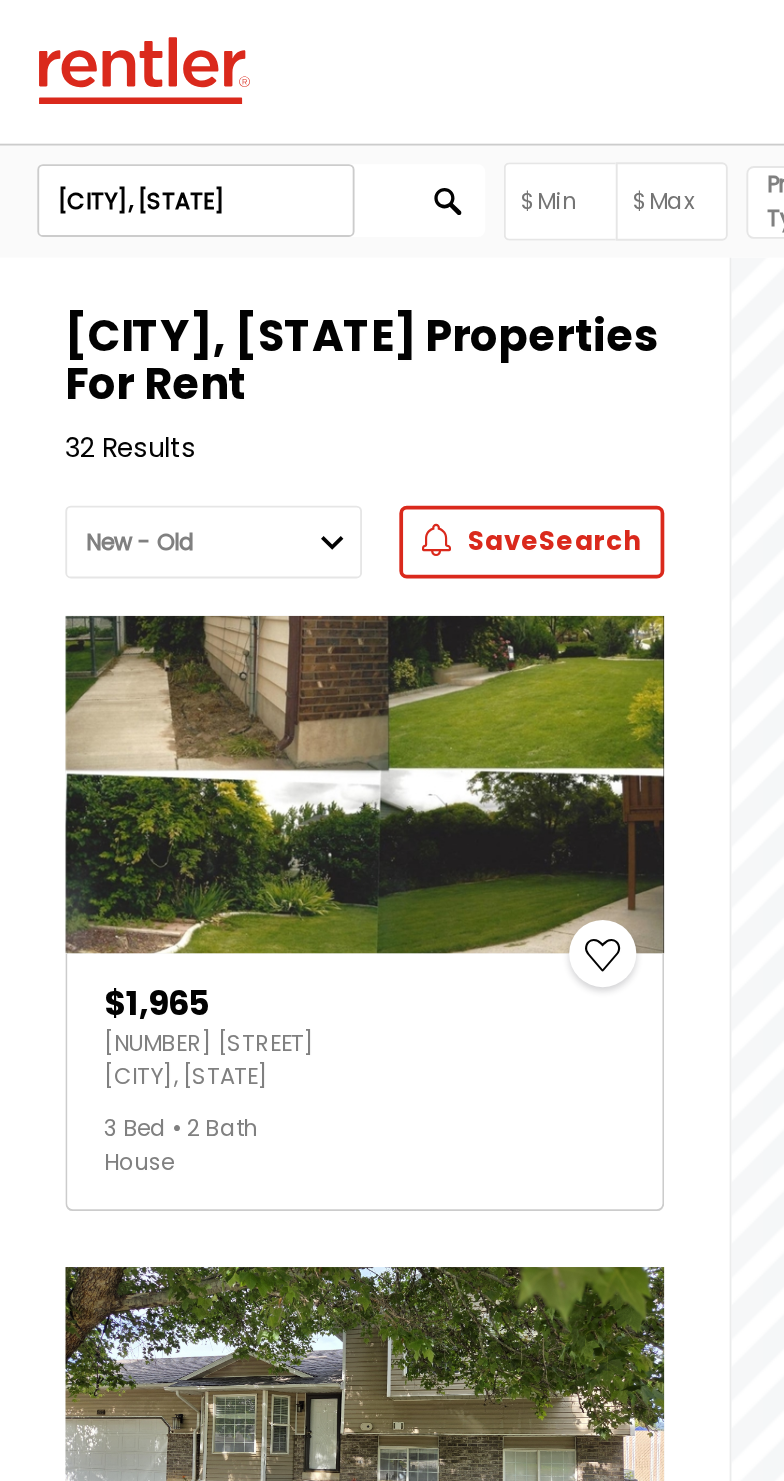 click on "[CITY], [STATE]" at bounding box center (105, 107) 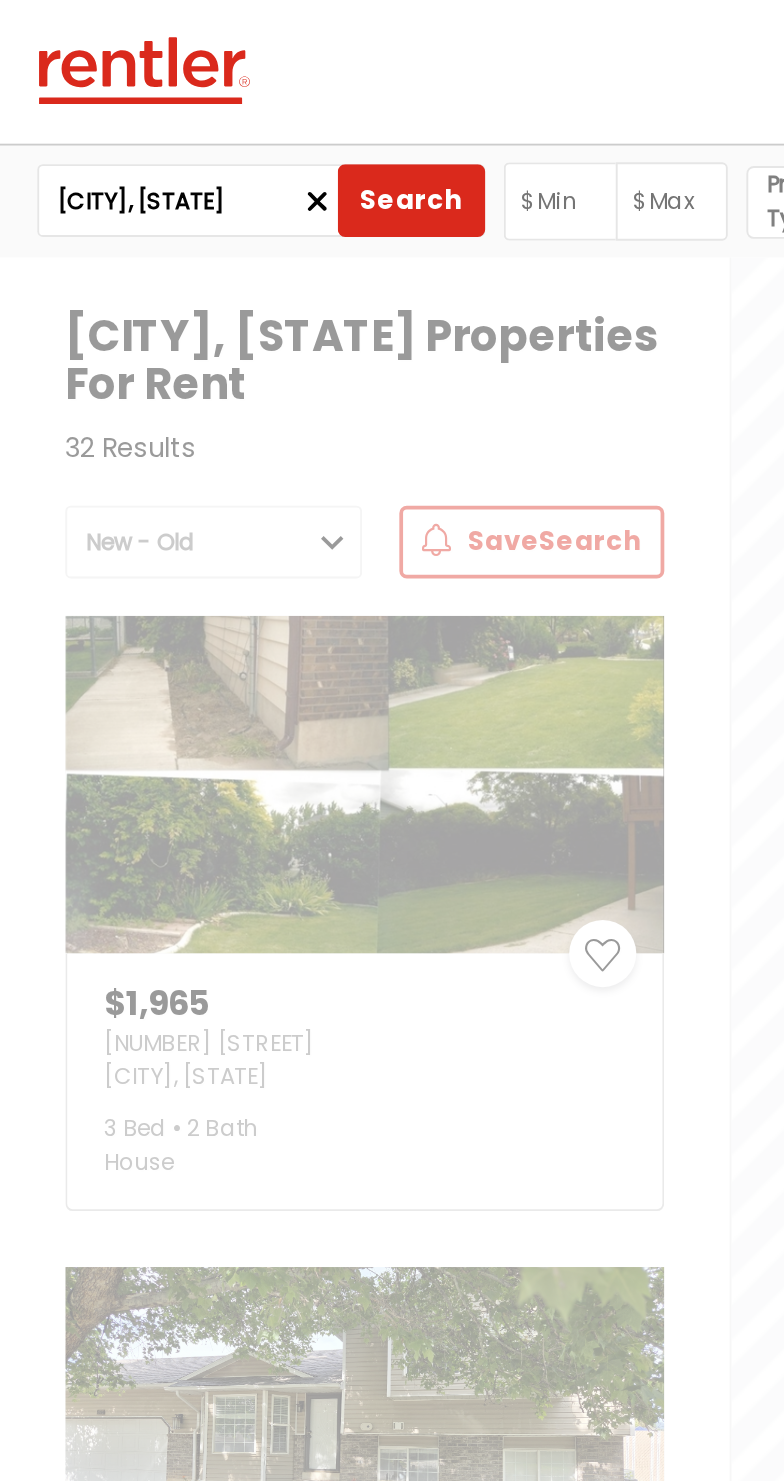 click on "[CITY], [STATE]" at bounding box center (140, 107) 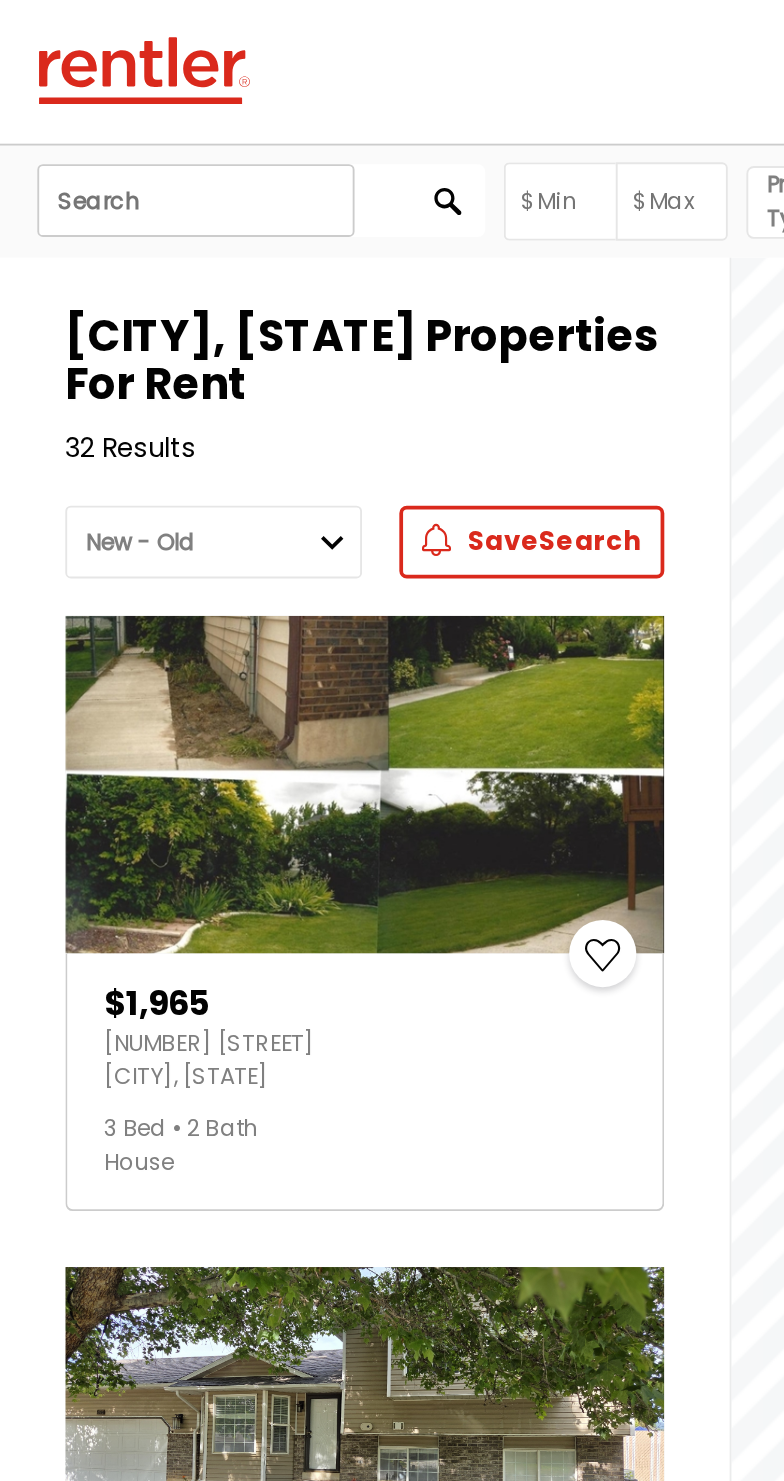 click at bounding box center (105, 107) 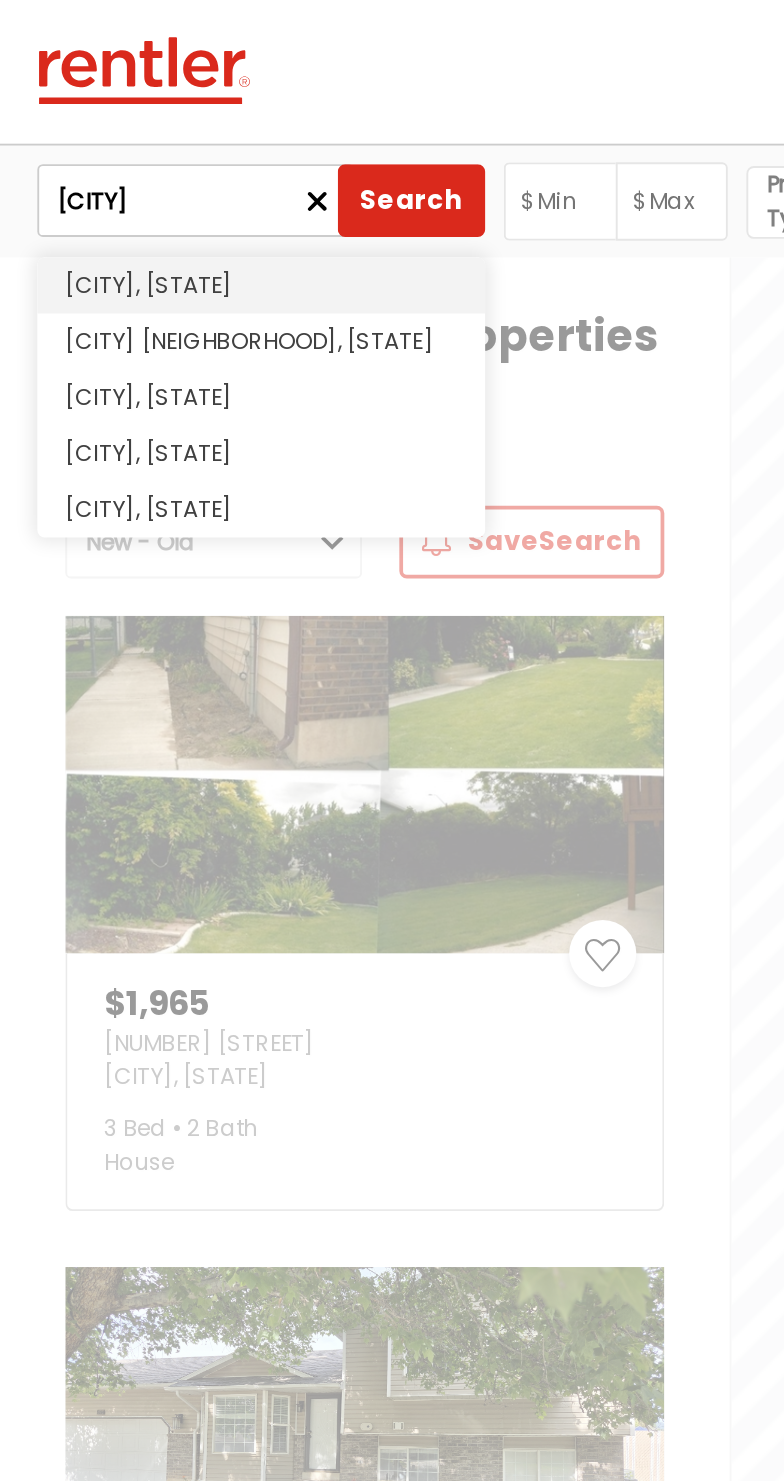type on "[CITY]" 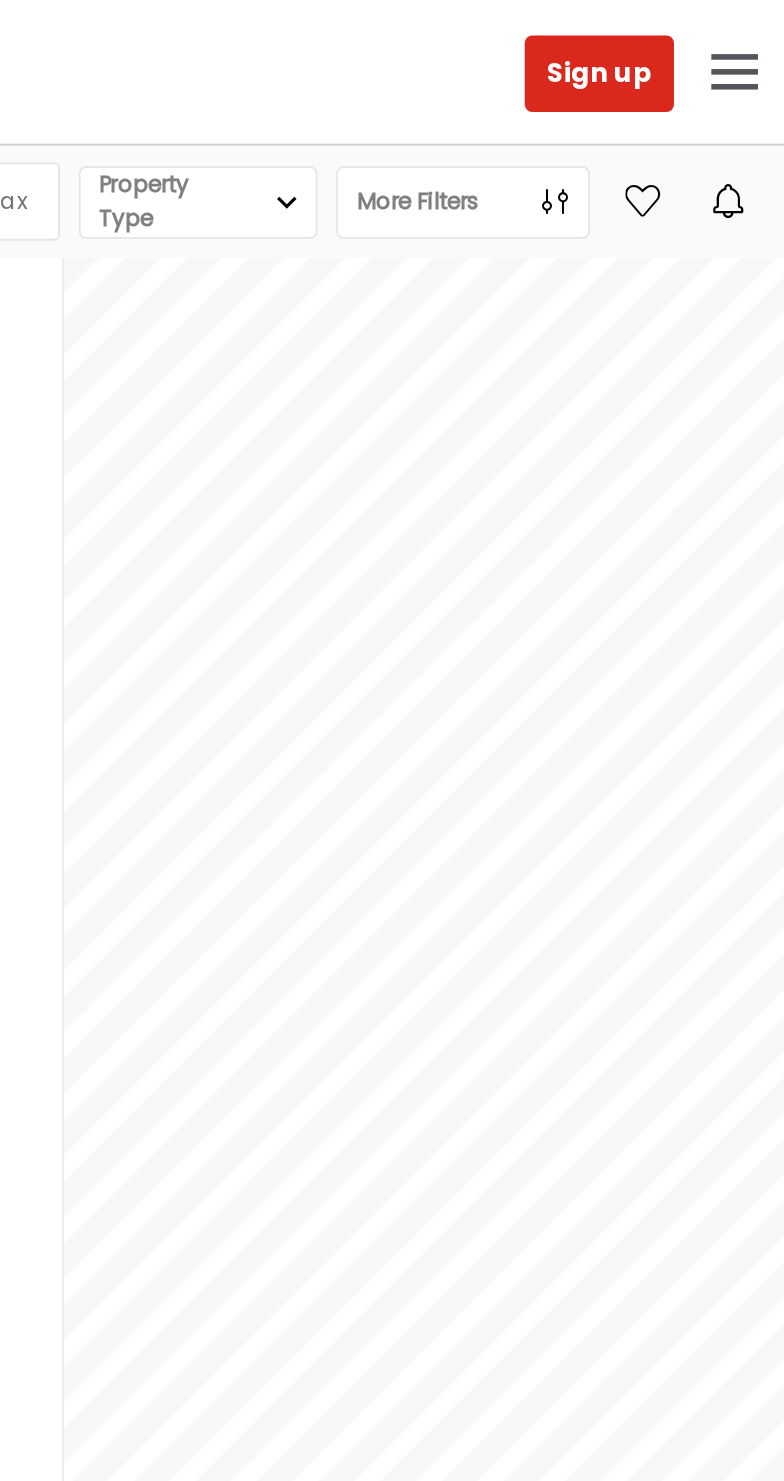scroll, scrollTop: 0, scrollLeft: 0, axis: both 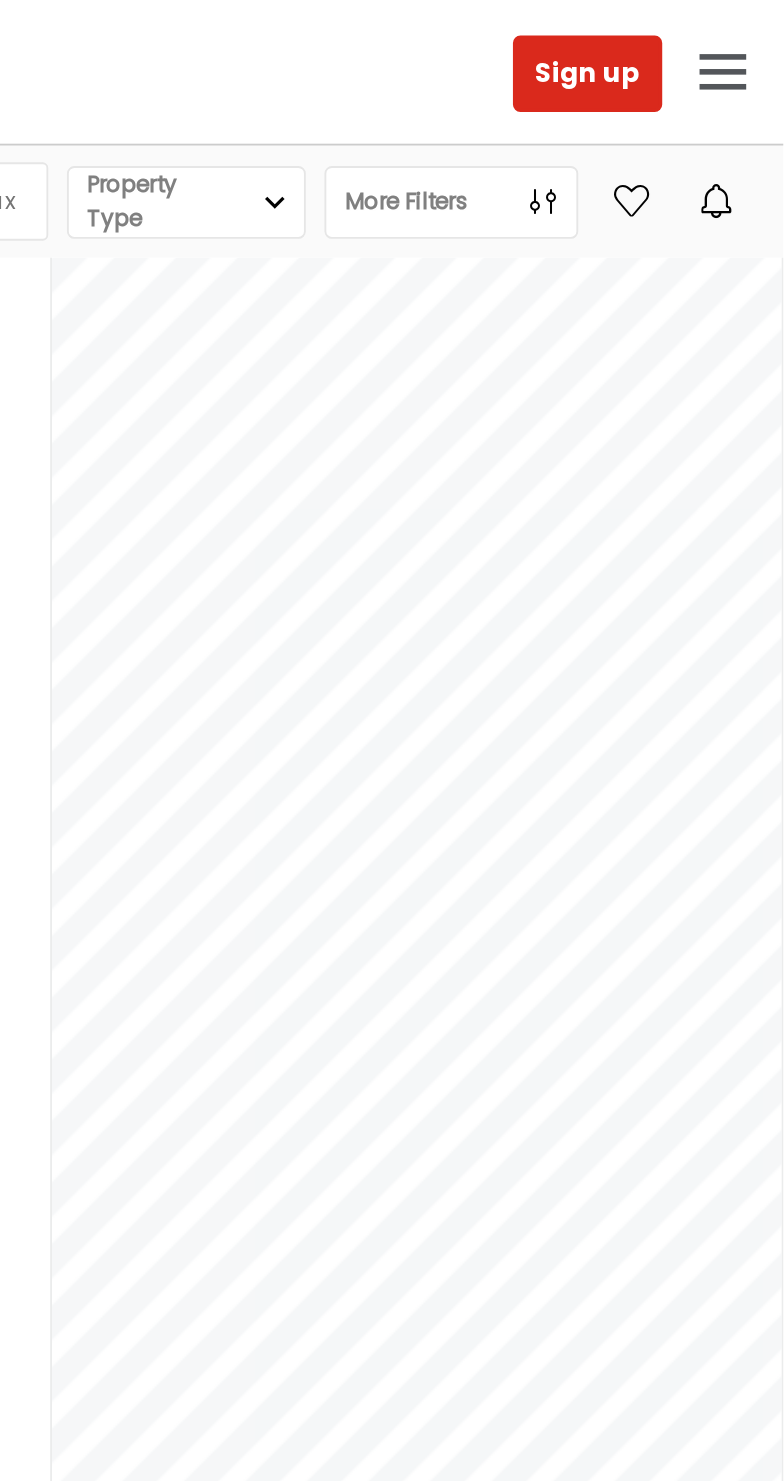 click on "More Filters
Filter" at bounding box center (606, 108) 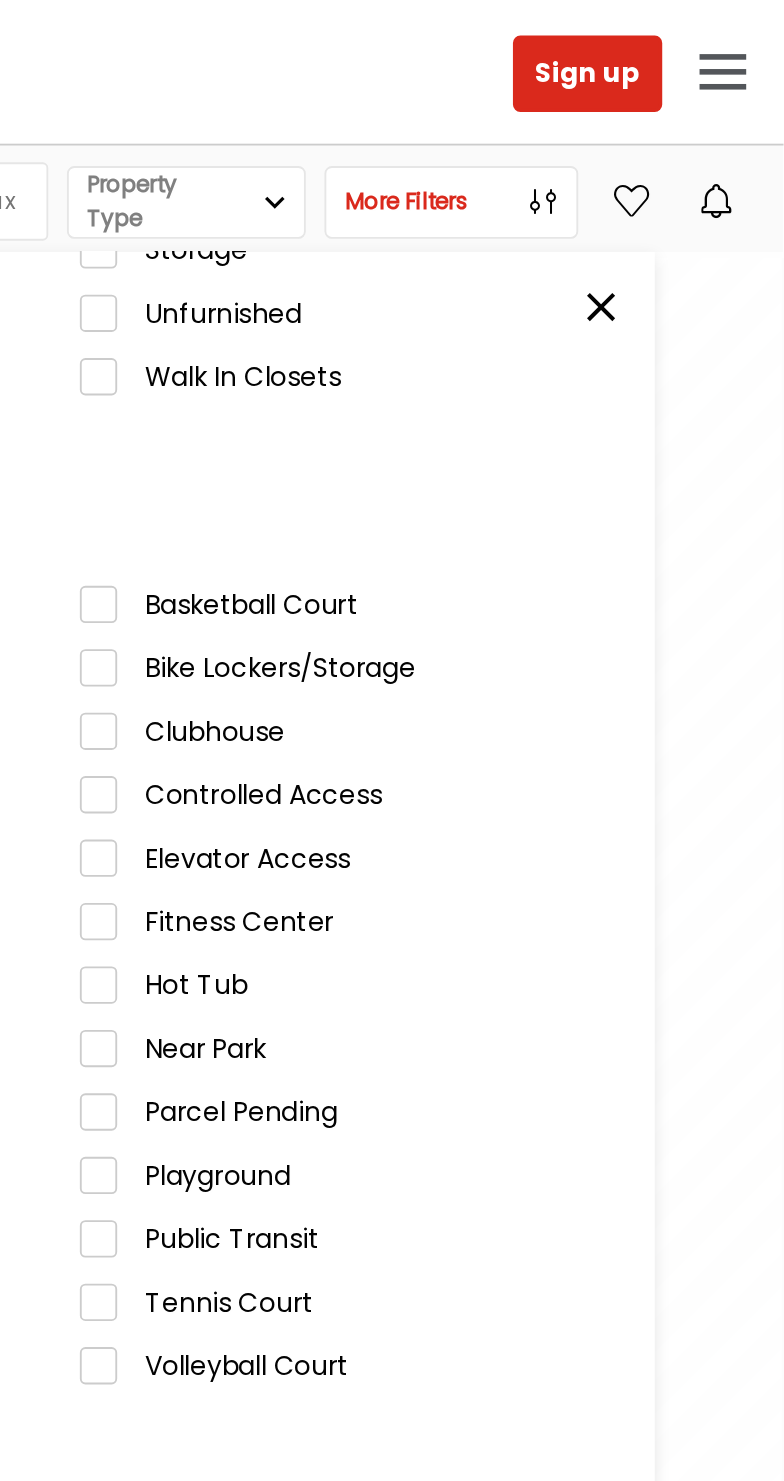 scroll, scrollTop: 650, scrollLeft: 0, axis: vertical 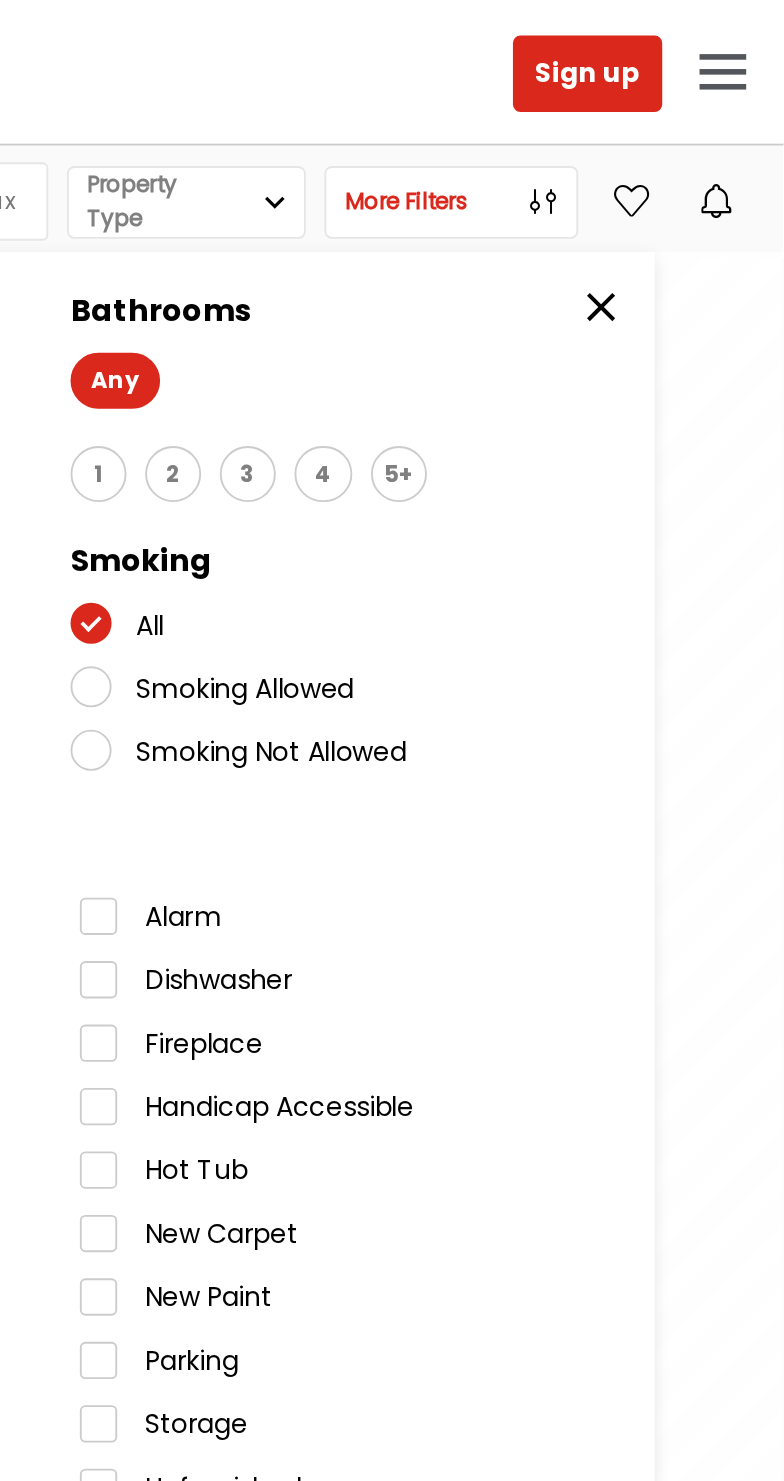 click on "4" at bounding box center (537, 254) 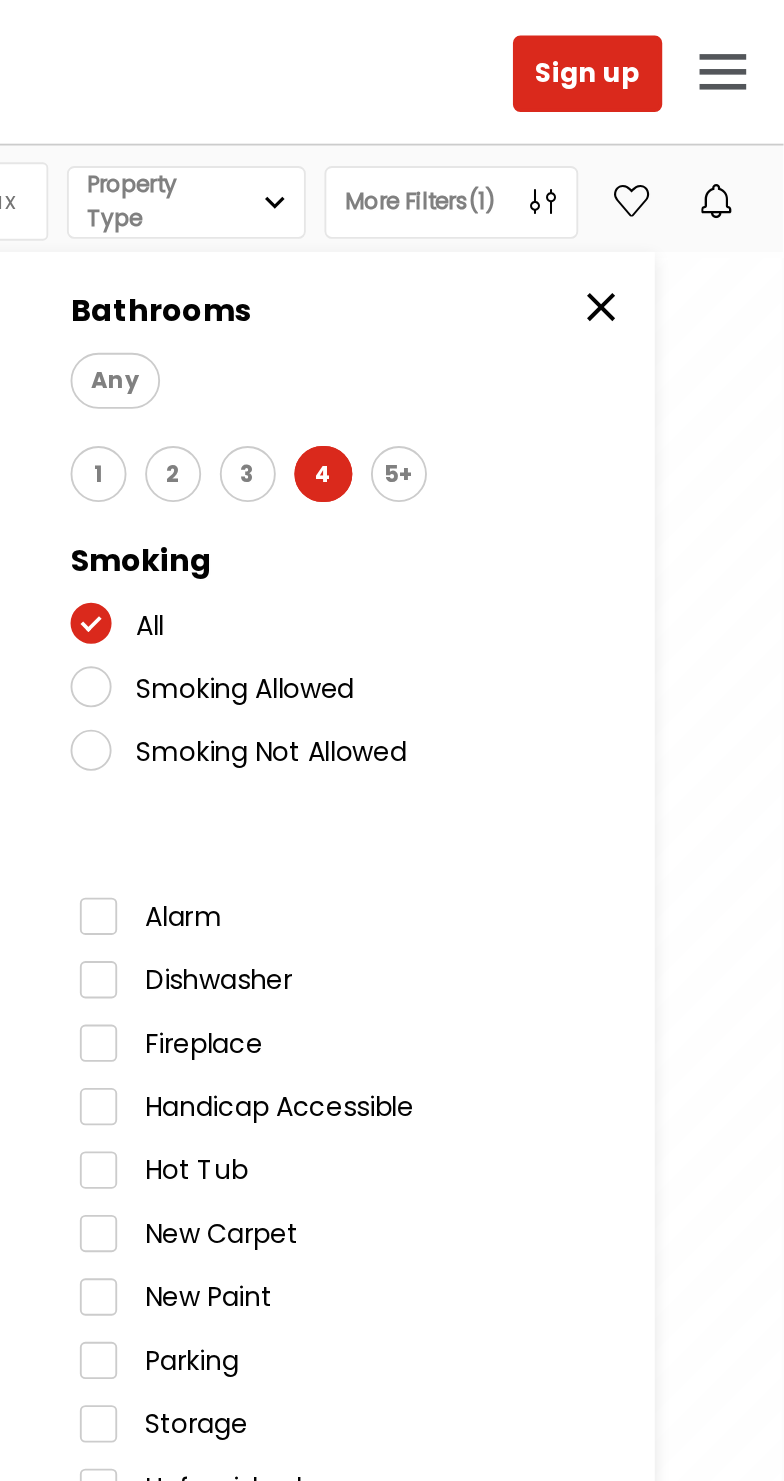 click on "5+" at bounding box center (578, 254) 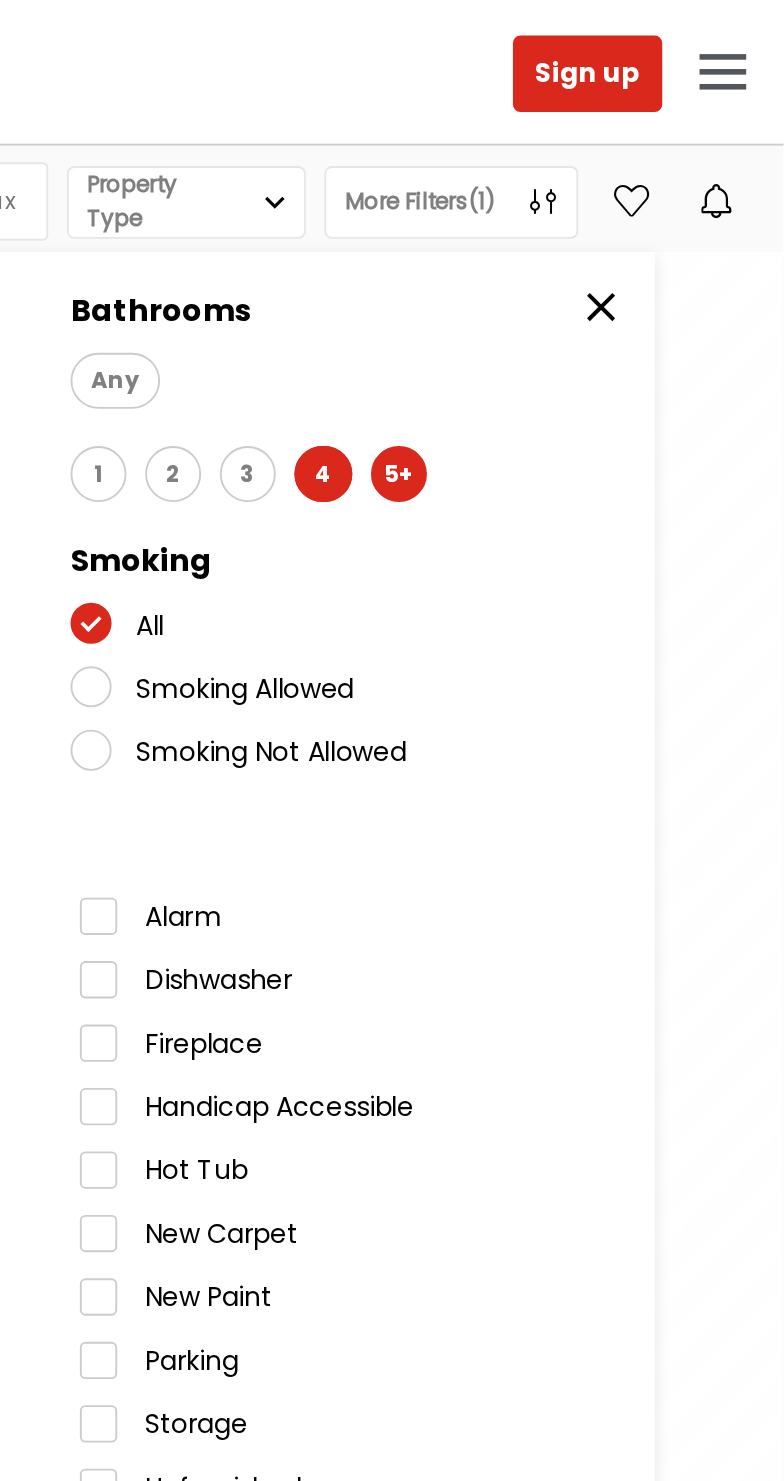 radio on "true" 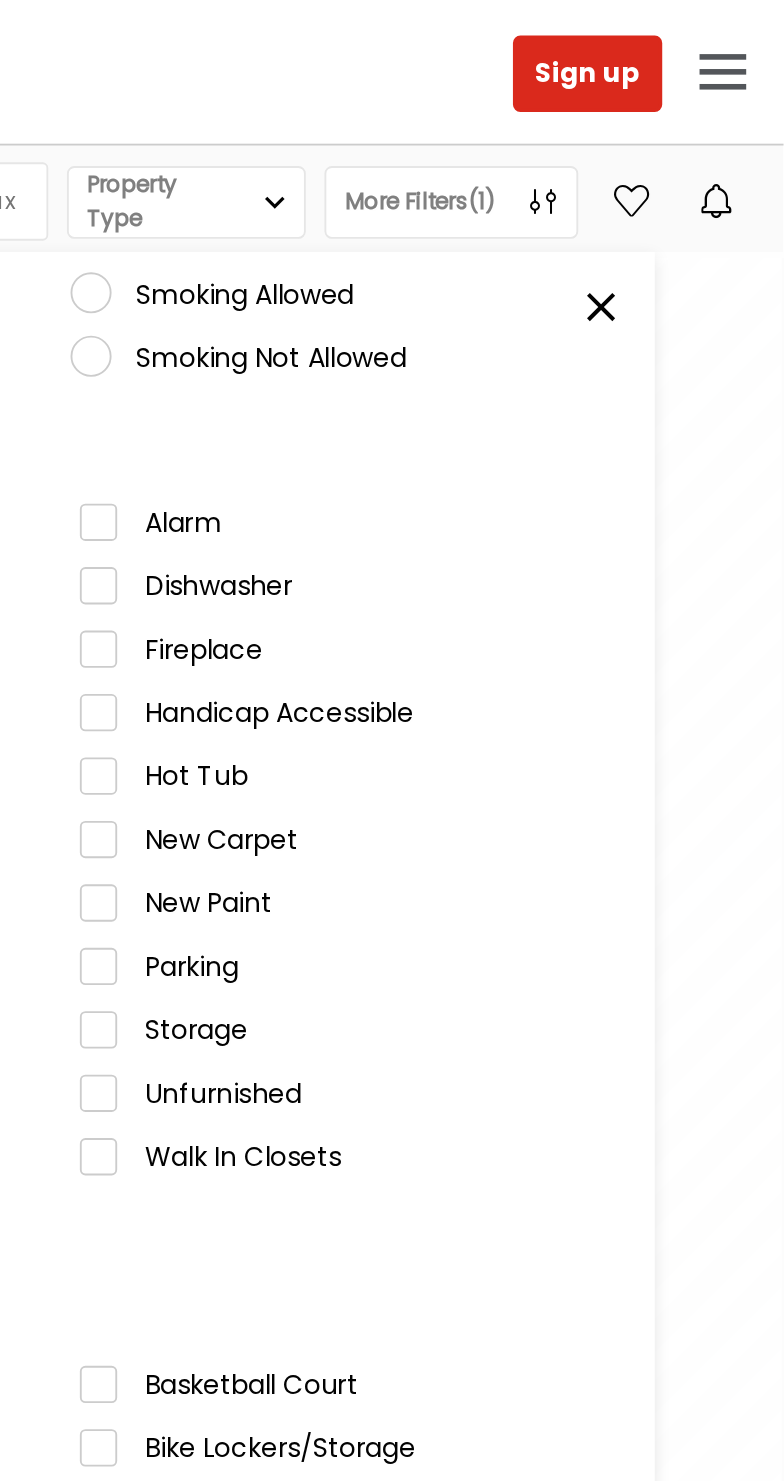 scroll, scrollTop: 650, scrollLeft: 0, axis: vertical 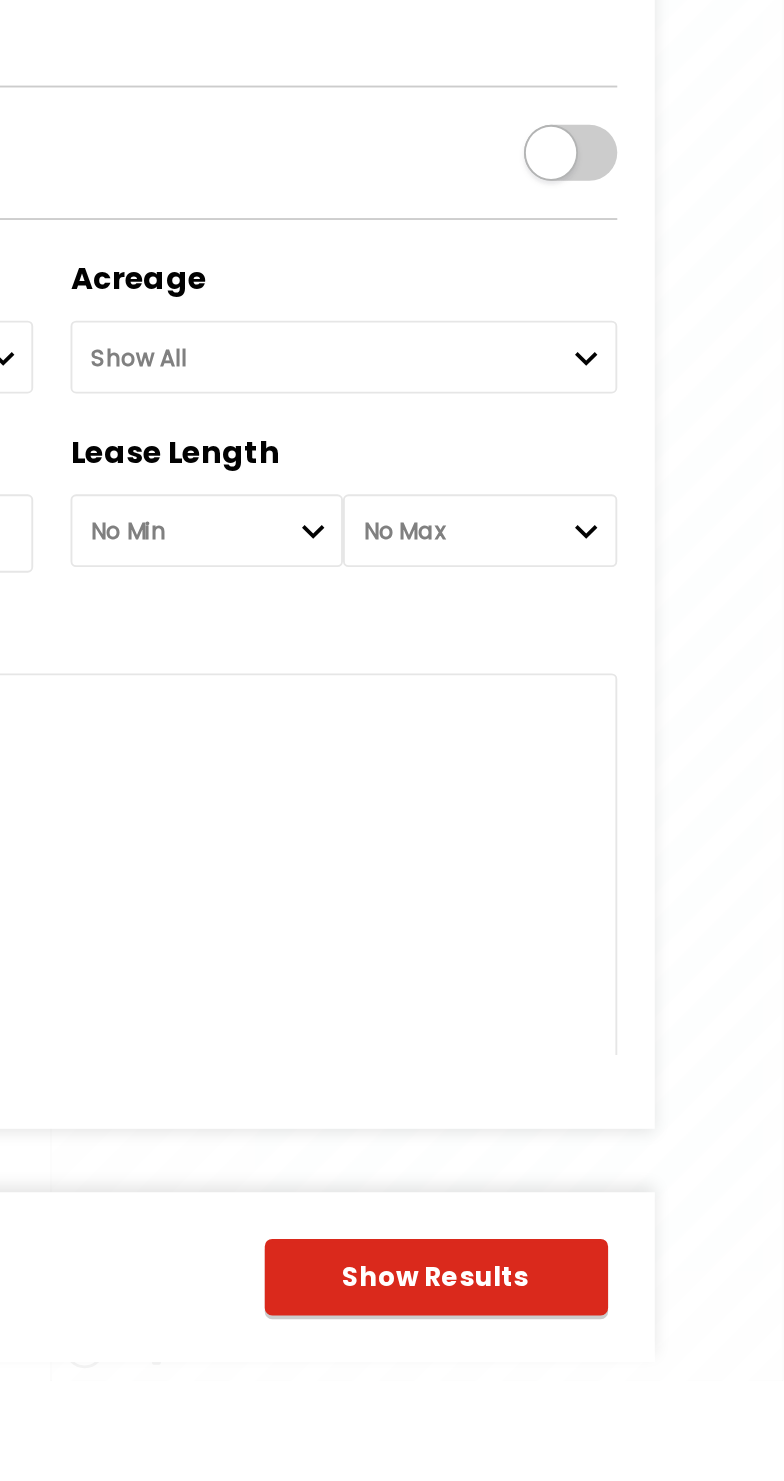 click on "Show Results" at bounding box center [598, 1425] 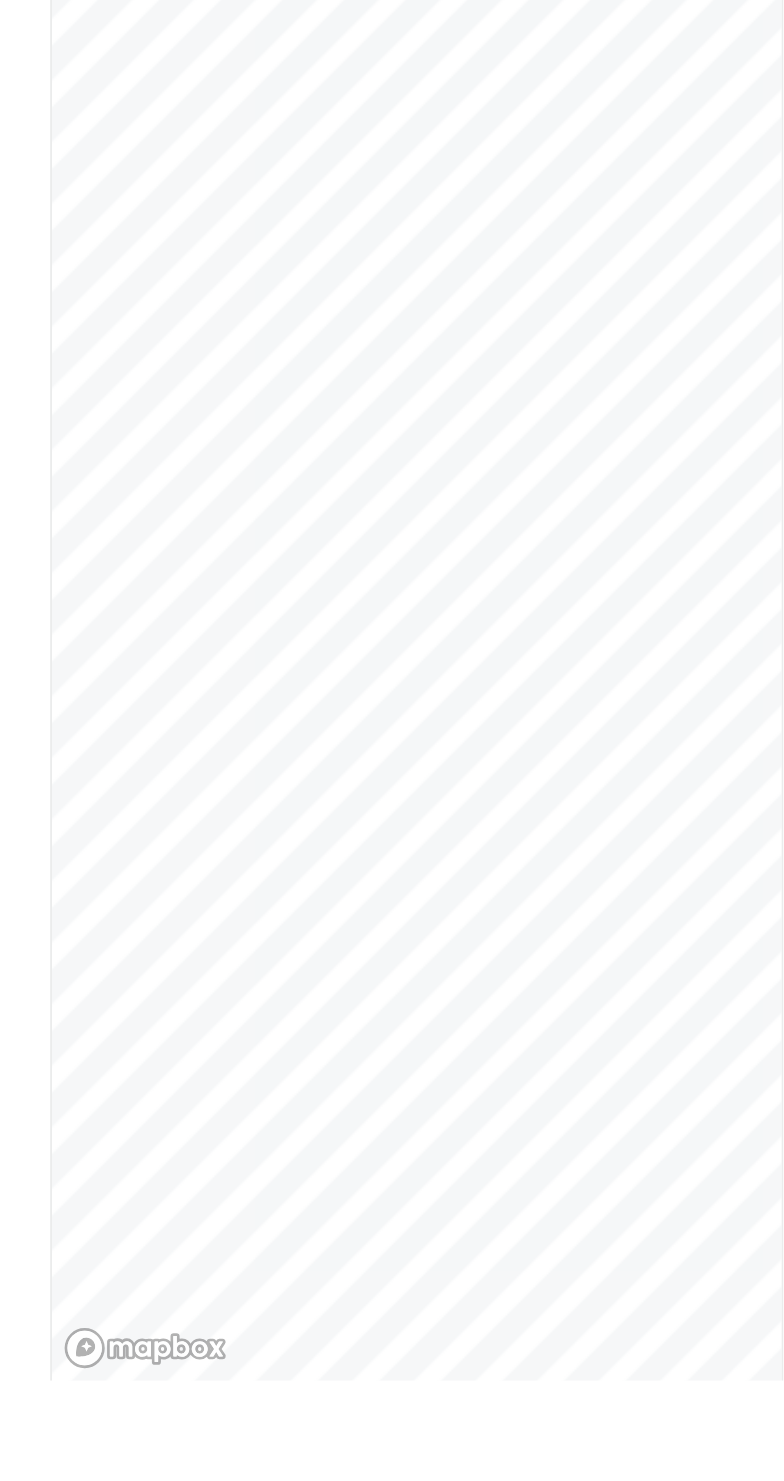 scroll, scrollTop: 0, scrollLeft: 0, axis: both 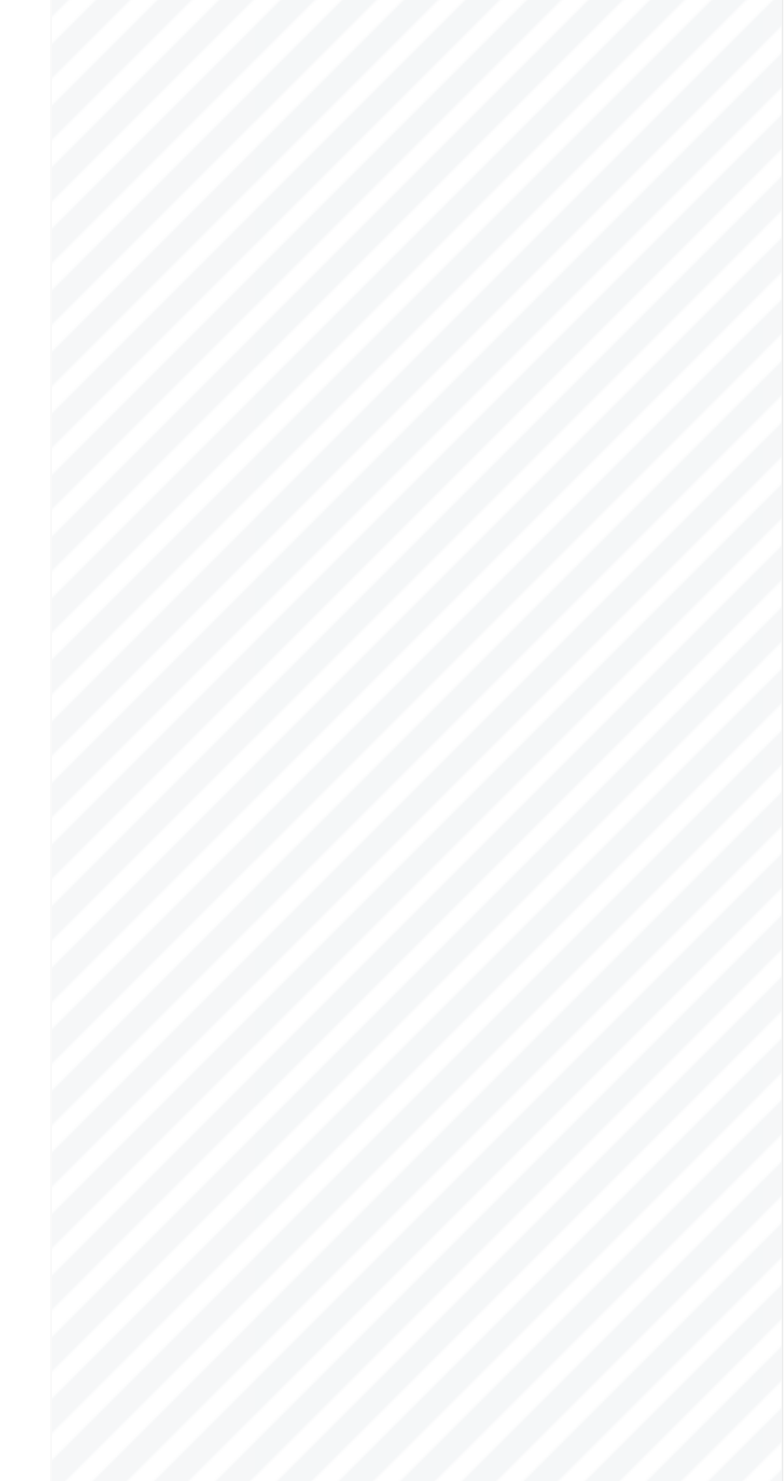 click at bounding box center [196, 775] 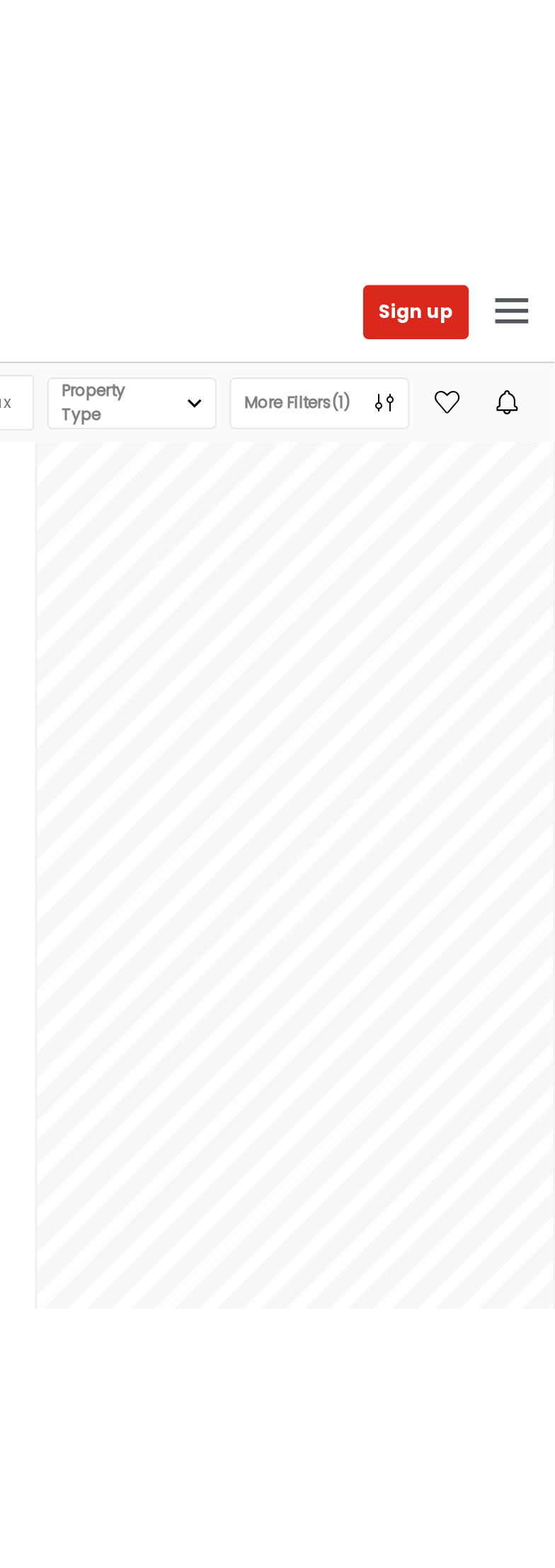 scroll, scrollTop: 0, scrollLeft: 0, axis: both 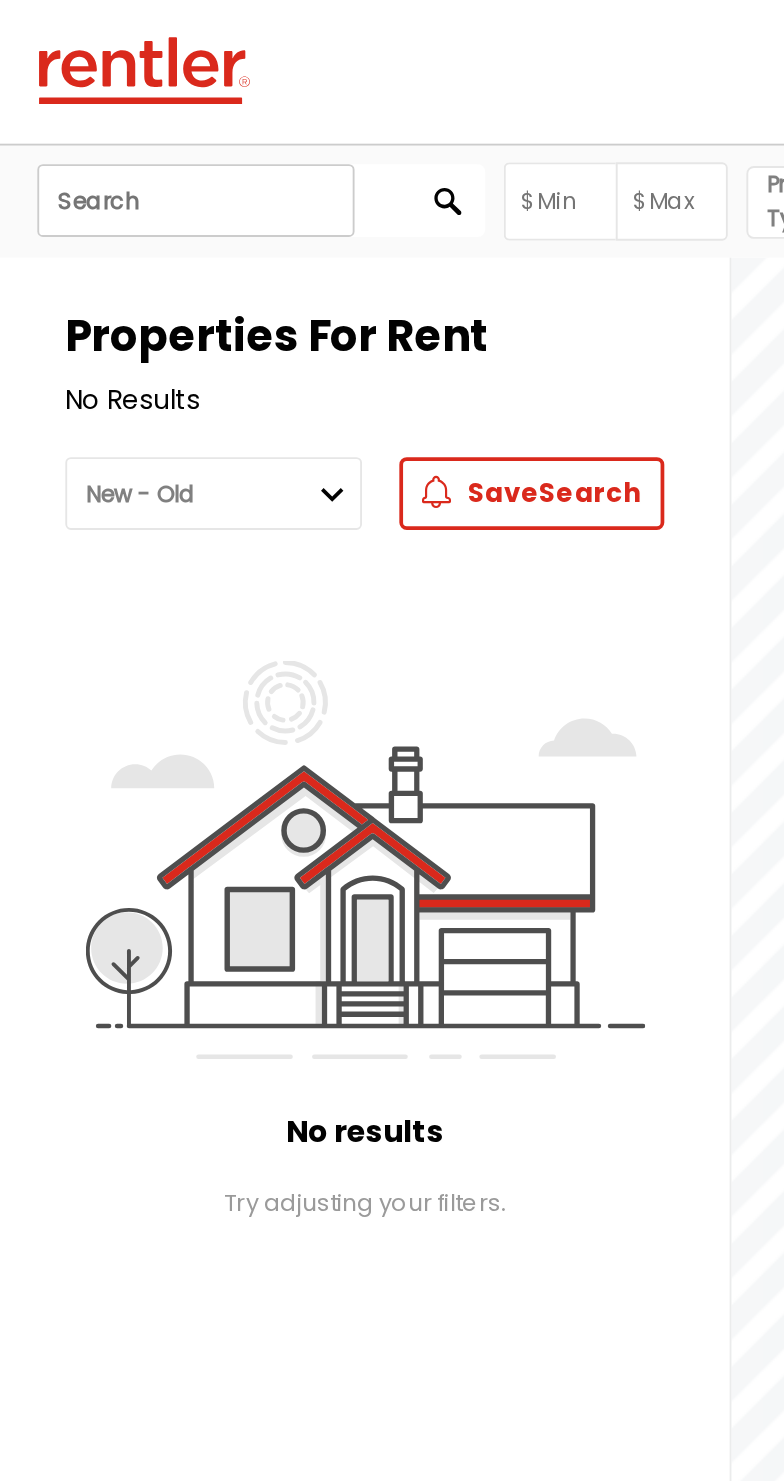 click at bounding box center (105, 107) 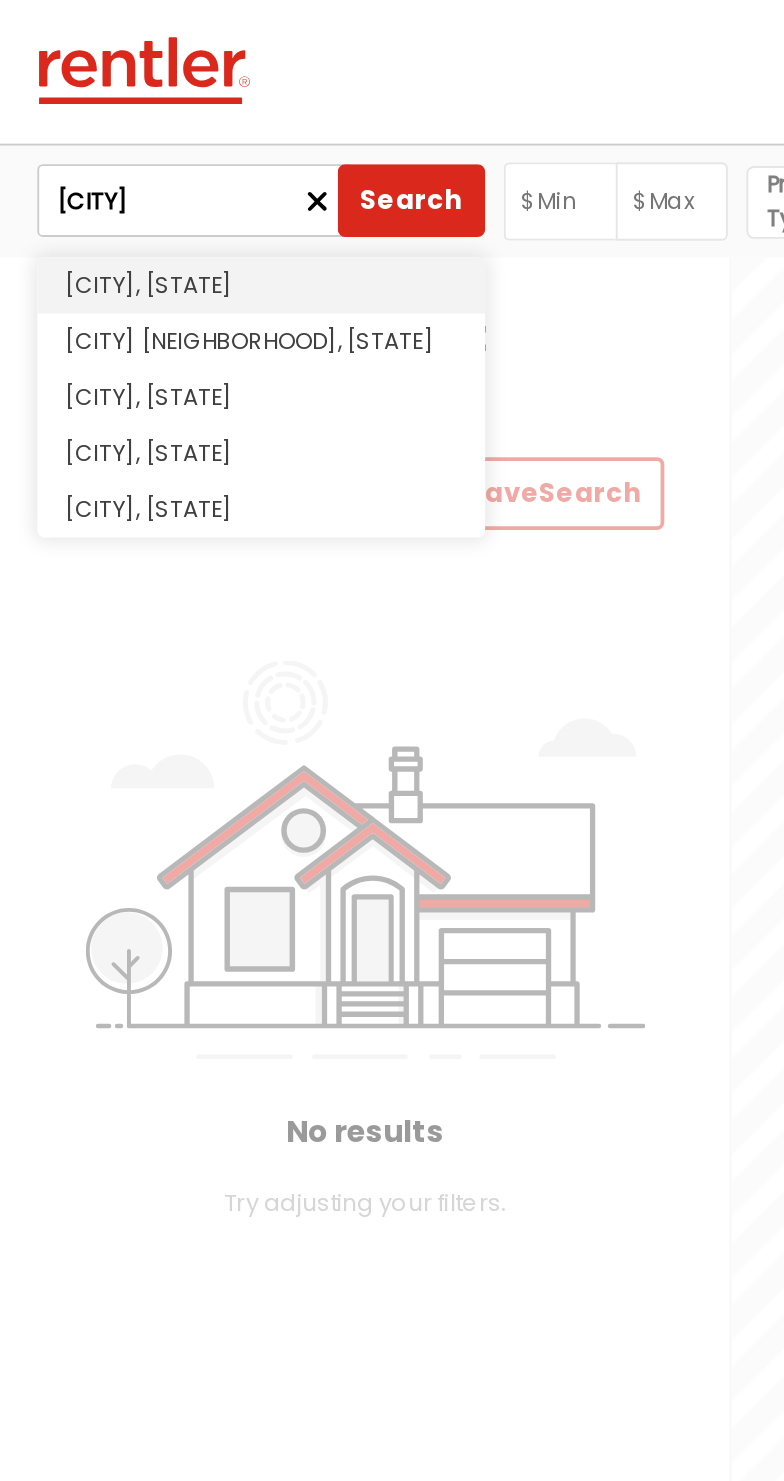 type on "Ogden" 